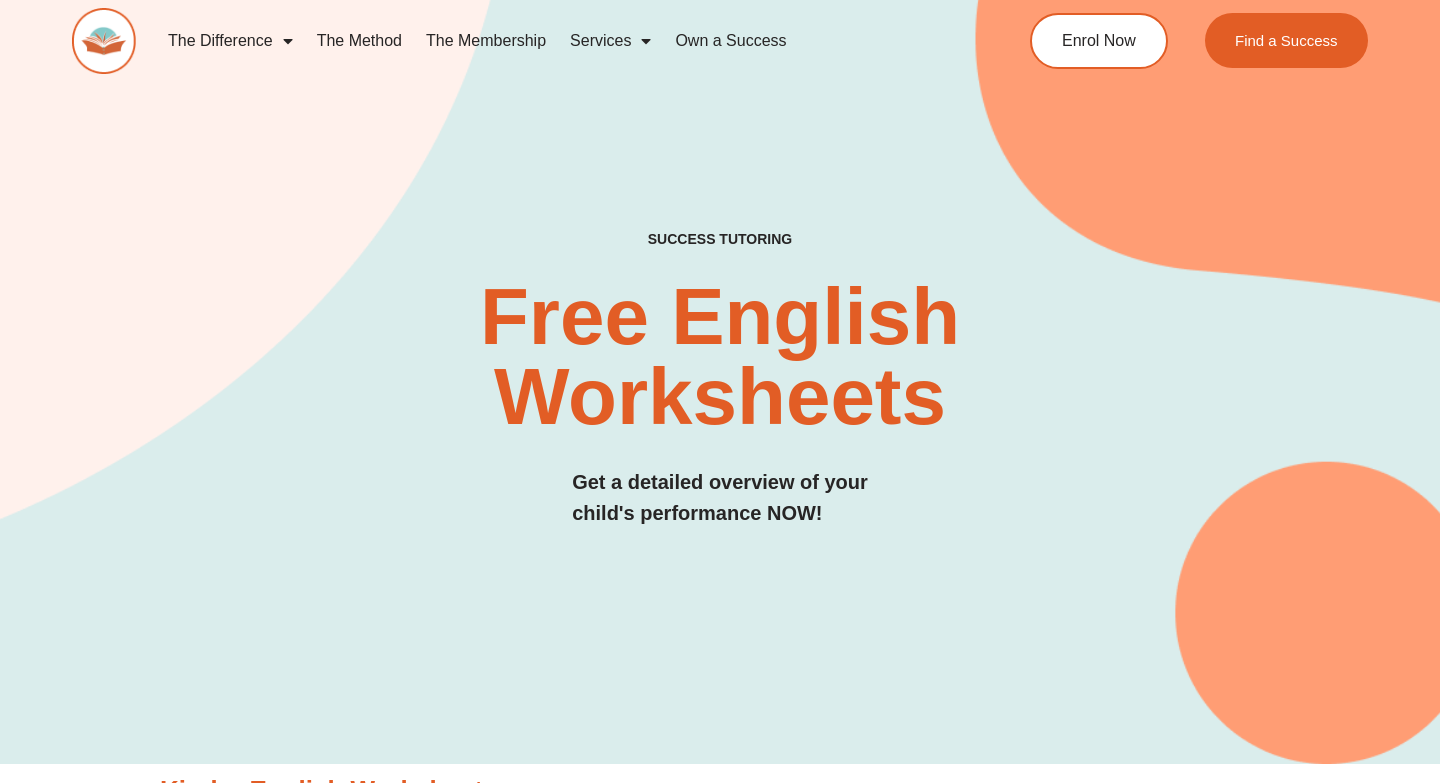 scroll, scrollTop: 5731, scrollLeft: 0, axis: vertical 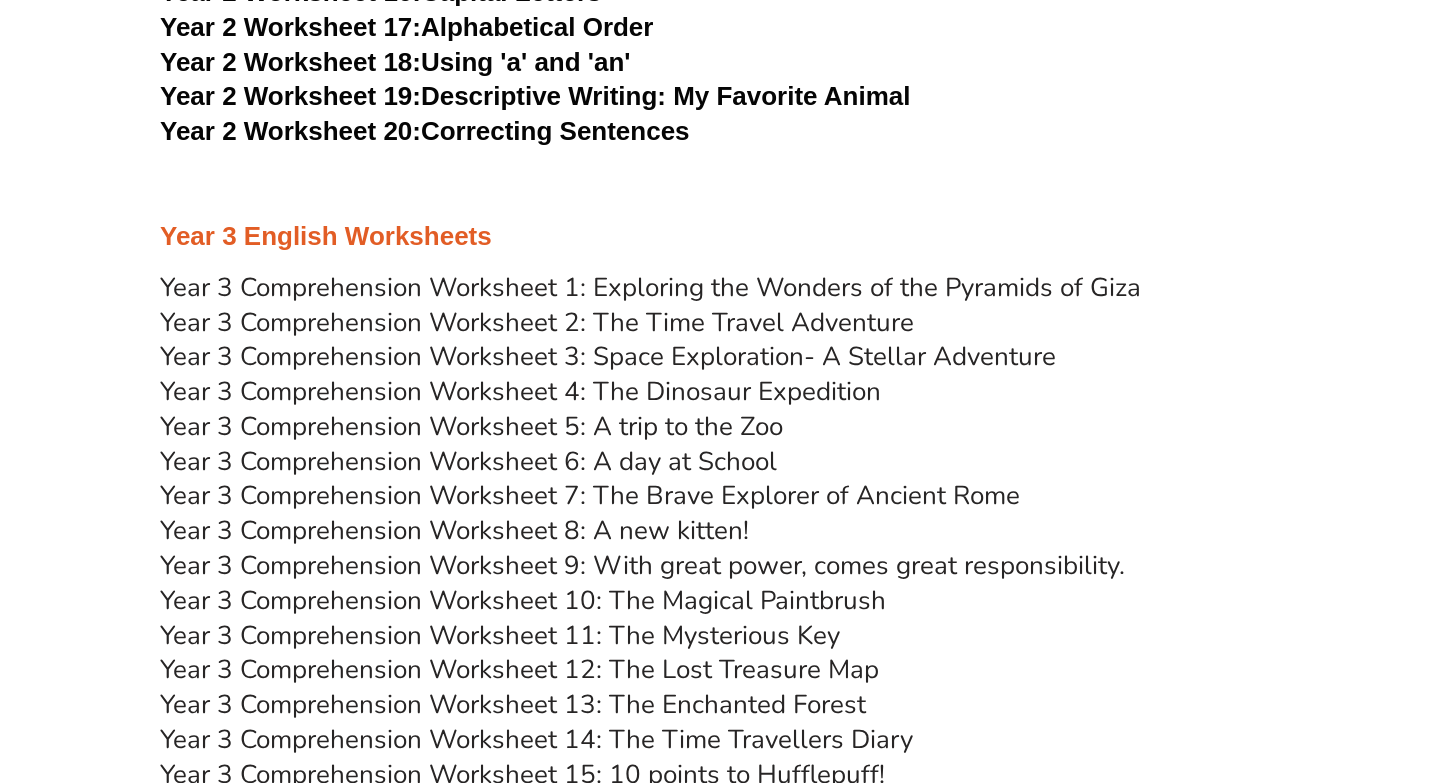 click on "Year 3 Comprehension Worksheet 3: Space Exploration- A Stellar Adventure" at bounding box center (608, 356) 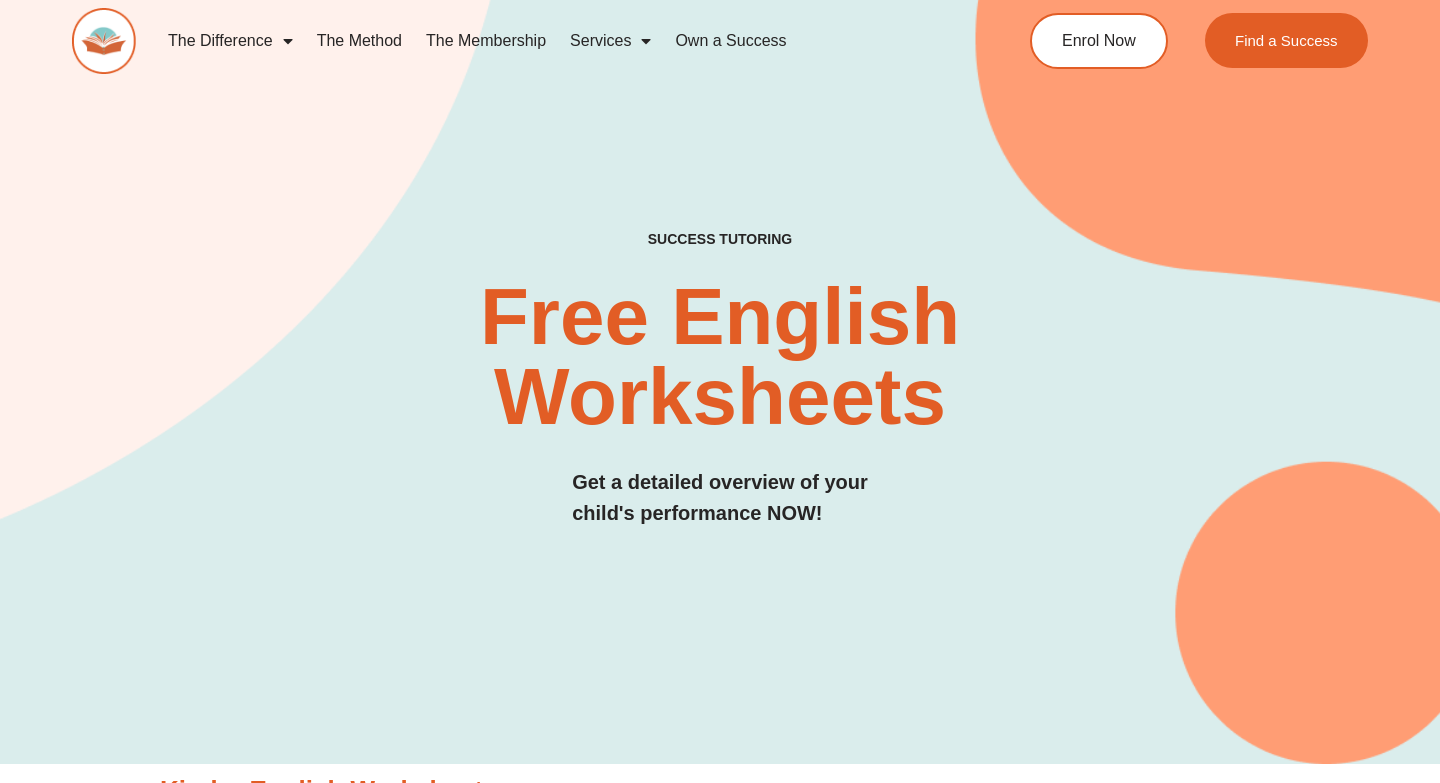 scroll, scrollTop: 5783, scrollLeft: 0, axis: vertical 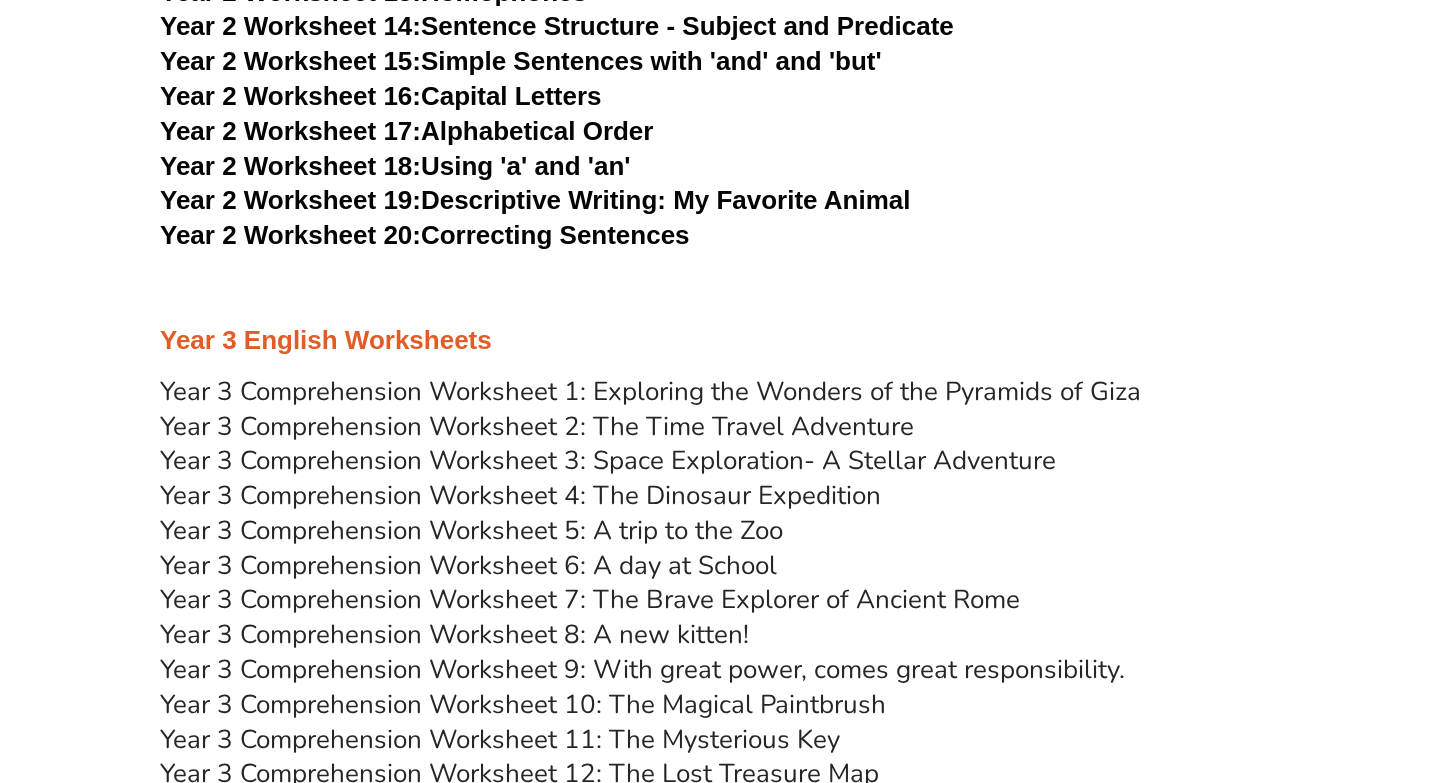 click on "Year 3 Comprehension Worksheet 3: Space Exploration- A Stellar Adventure" at bounding box center (608, 460) 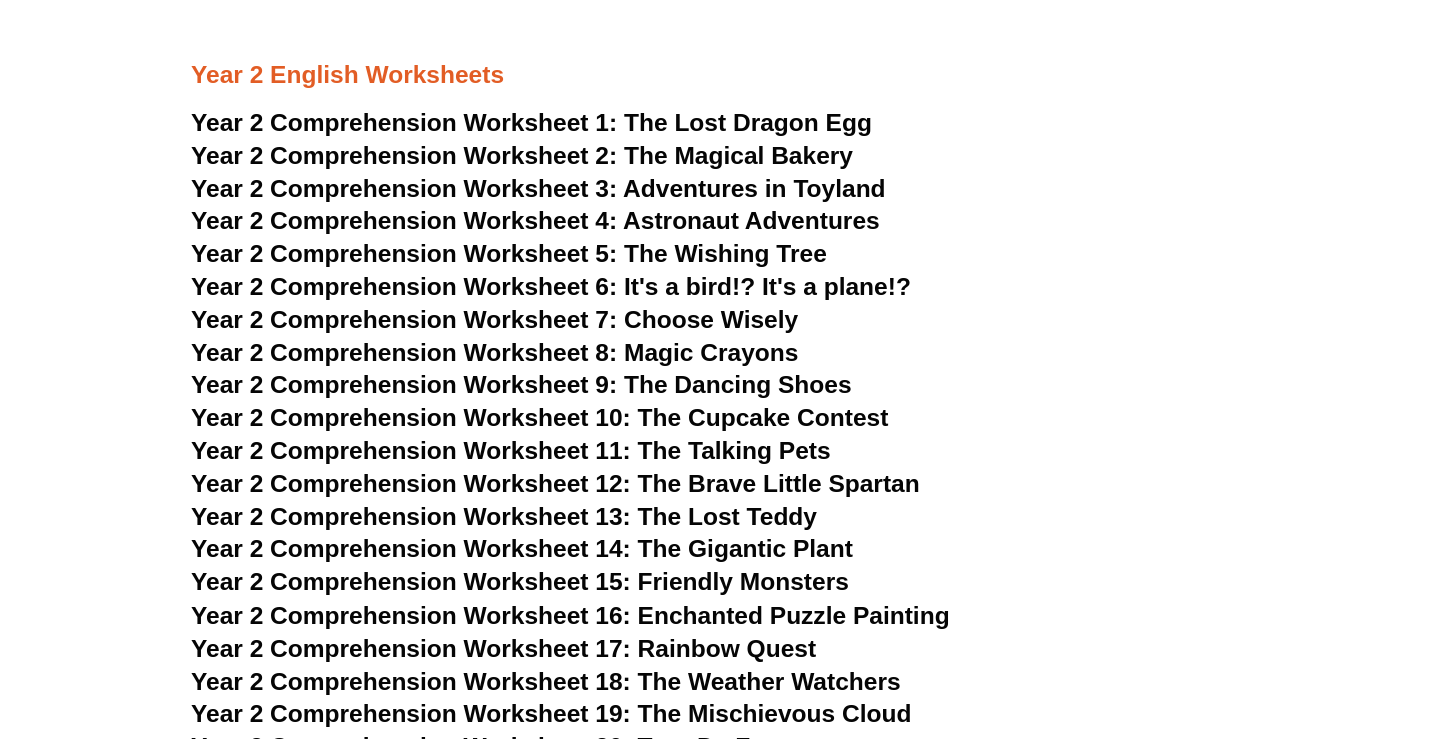 scroll, scrollTop: 4091, scrollLeft: 0, axis: vertical 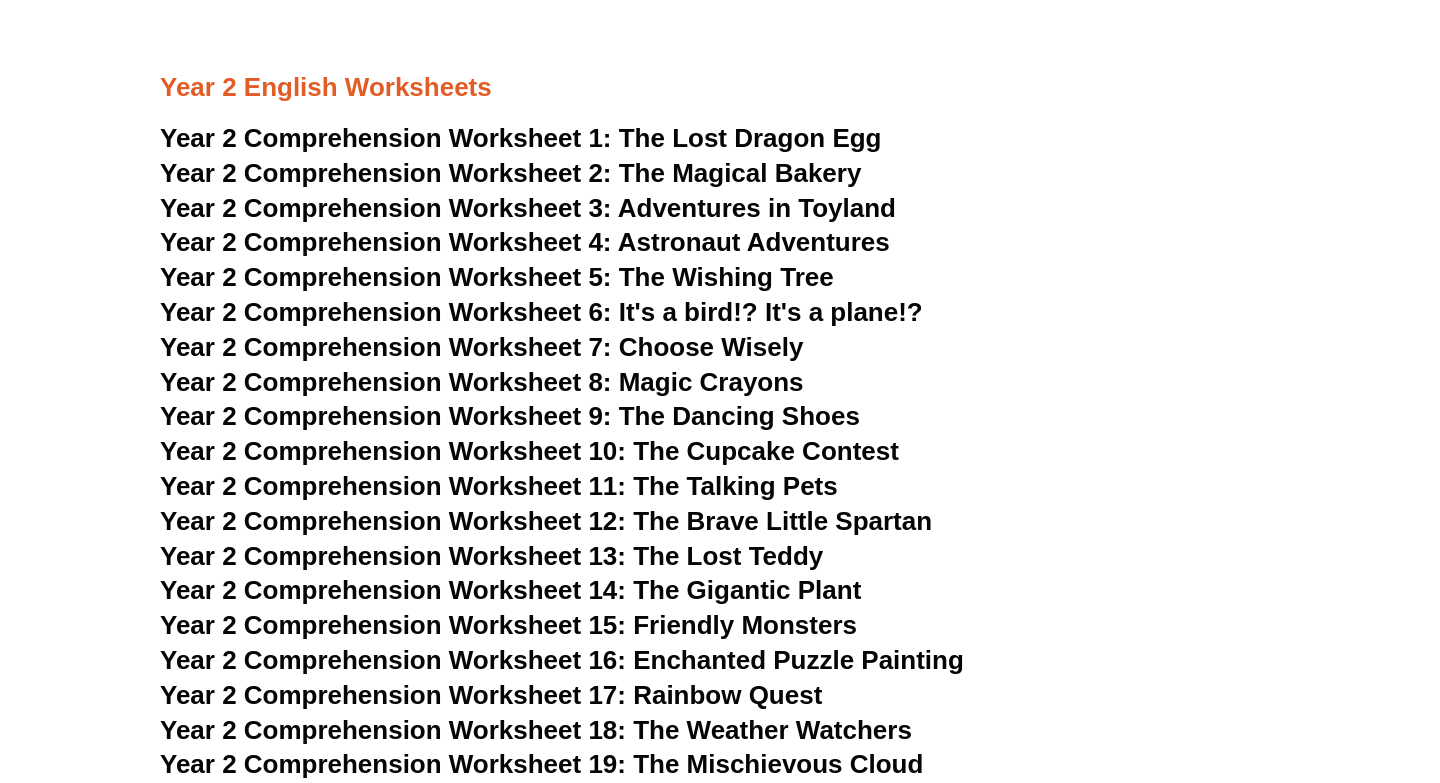 click on "Astronaut Adventures" at bounding box center [754, 242] 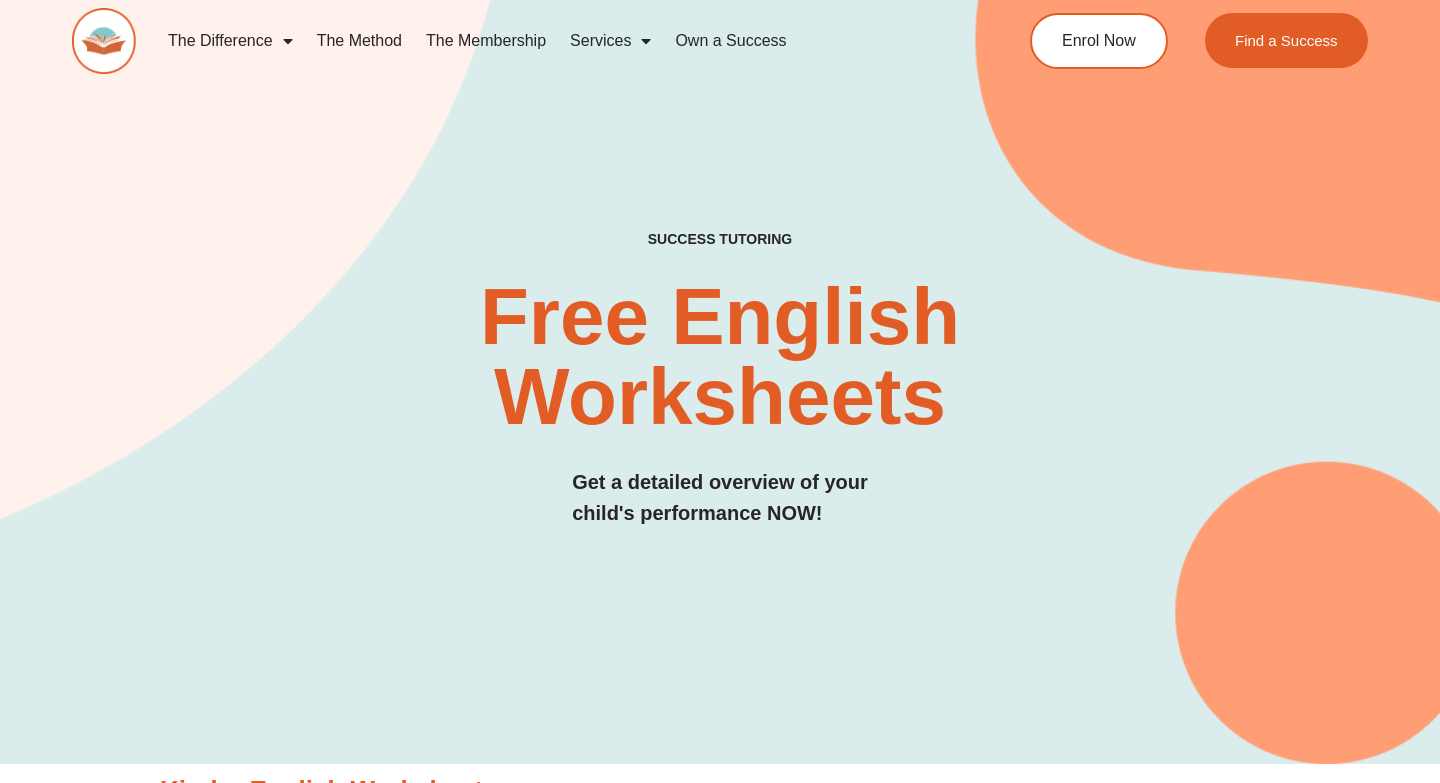 scroll, scrollTop: 8683, scrollLeft: 0, axis: vertical 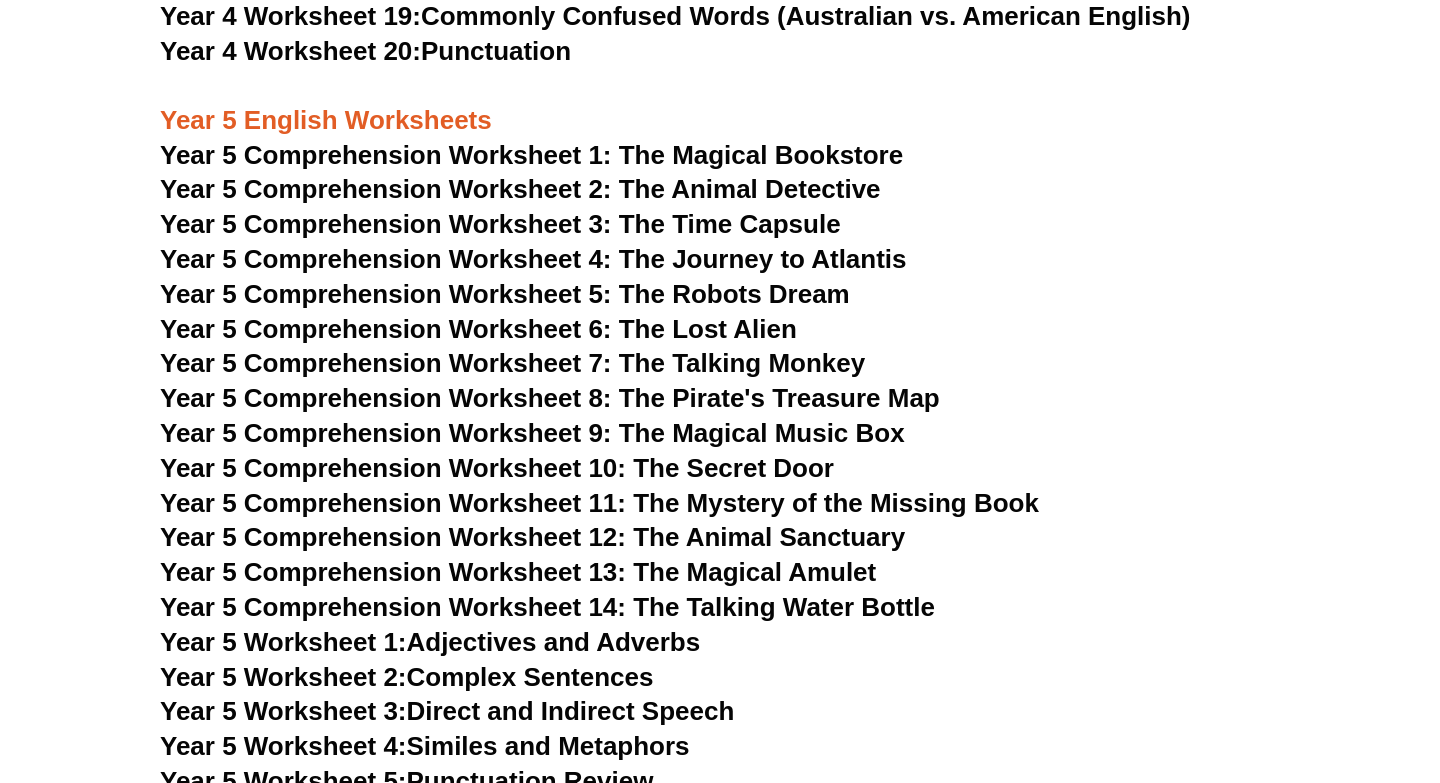 click on "Year 5 Comprehension Worksheet 5: The Robots Dream" at bounding box center [505, 294] 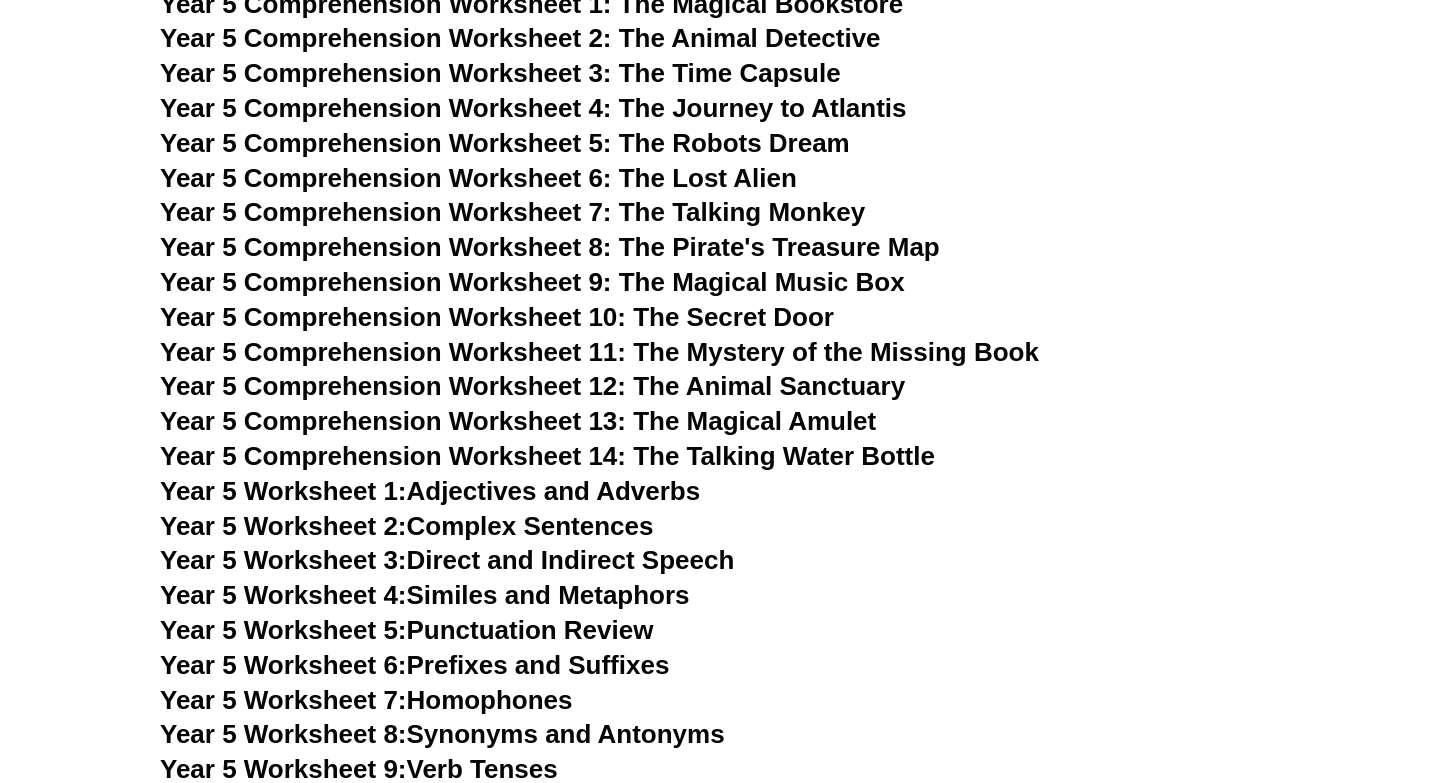 scroll, scrollTop: 0, scrollLeft: 0, axis: both 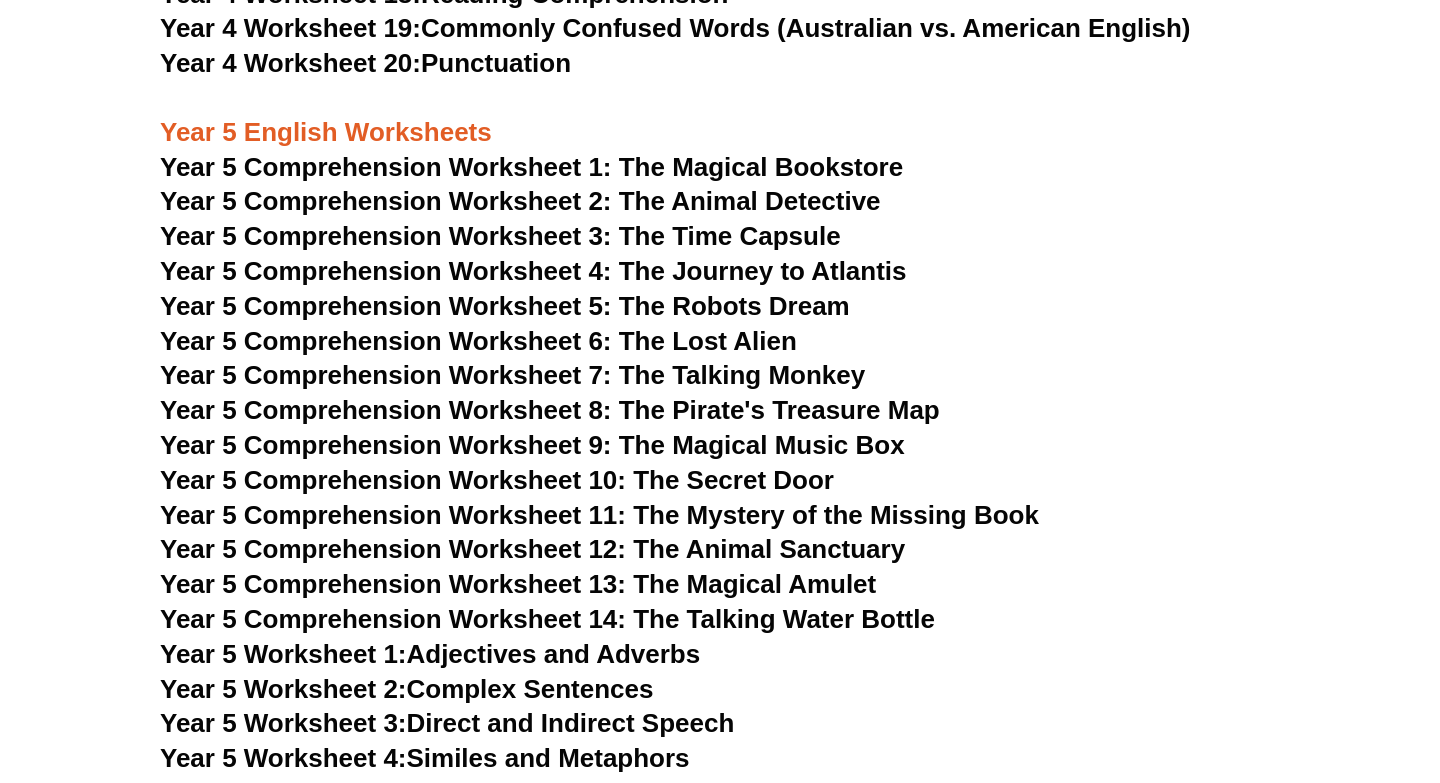click on "Year 5 Comprehension Worksheet 5: The Robots Dream" at bounding box center [505, 306] 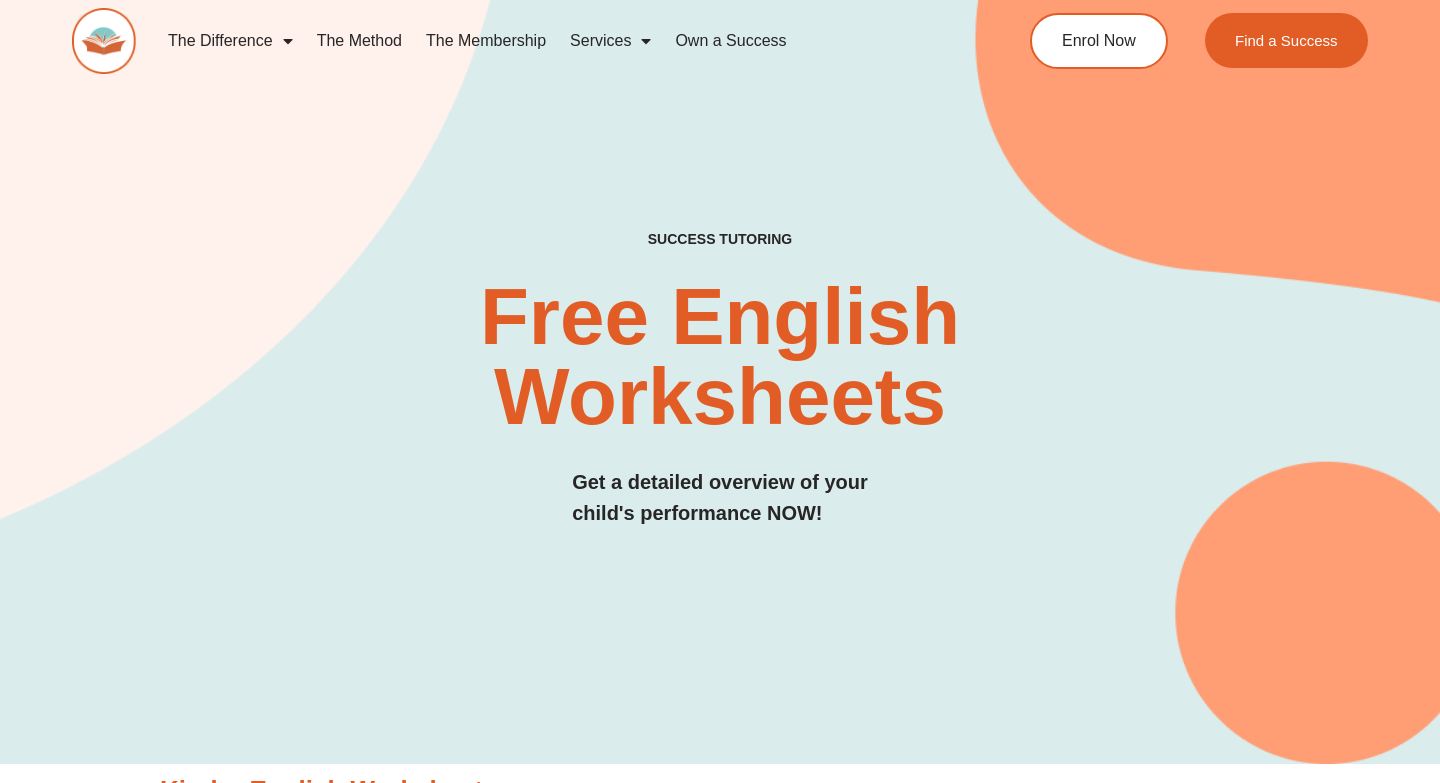 scroll, scrollTop: 4363, scrollLeft: 0, axis: vertical 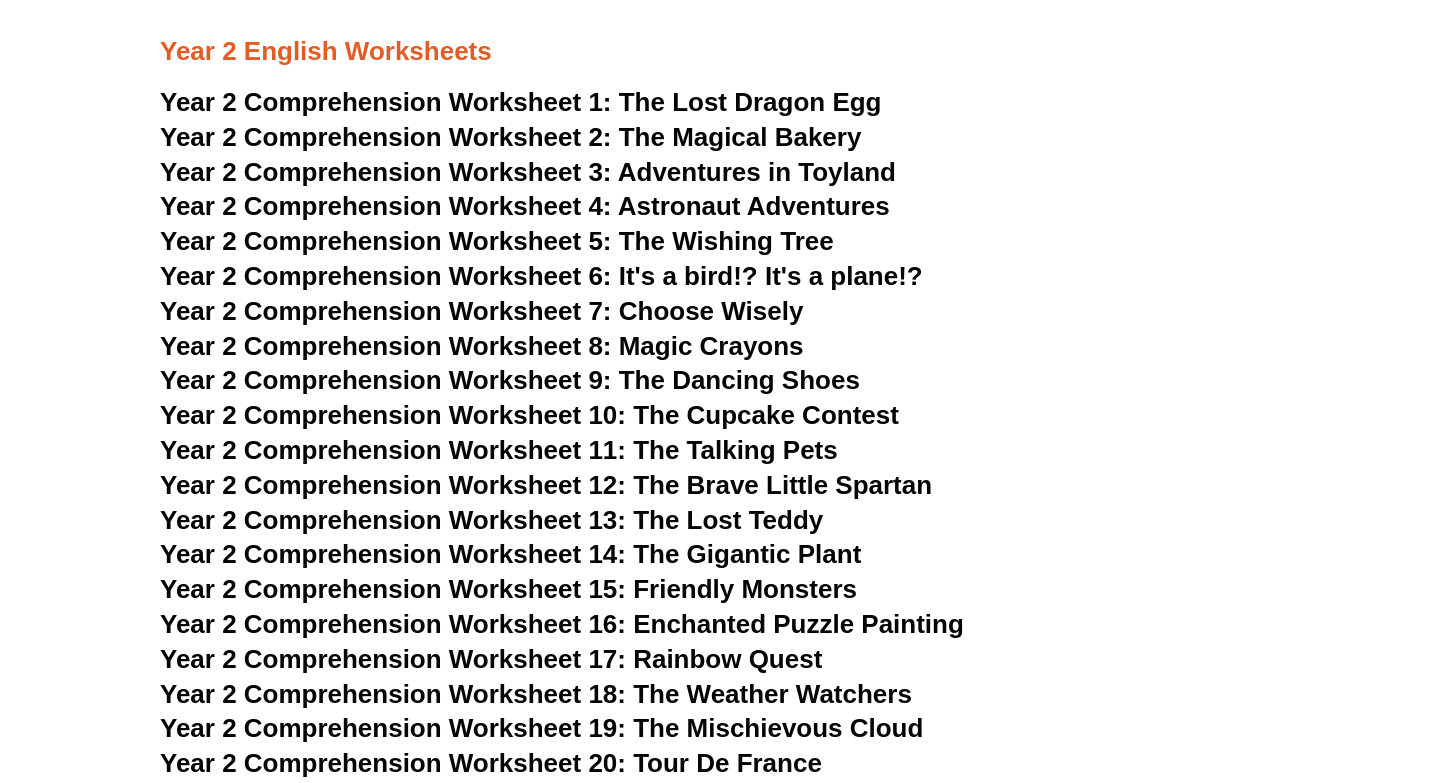 click on "The Wishing Tree" at bounding box center [726, 241] 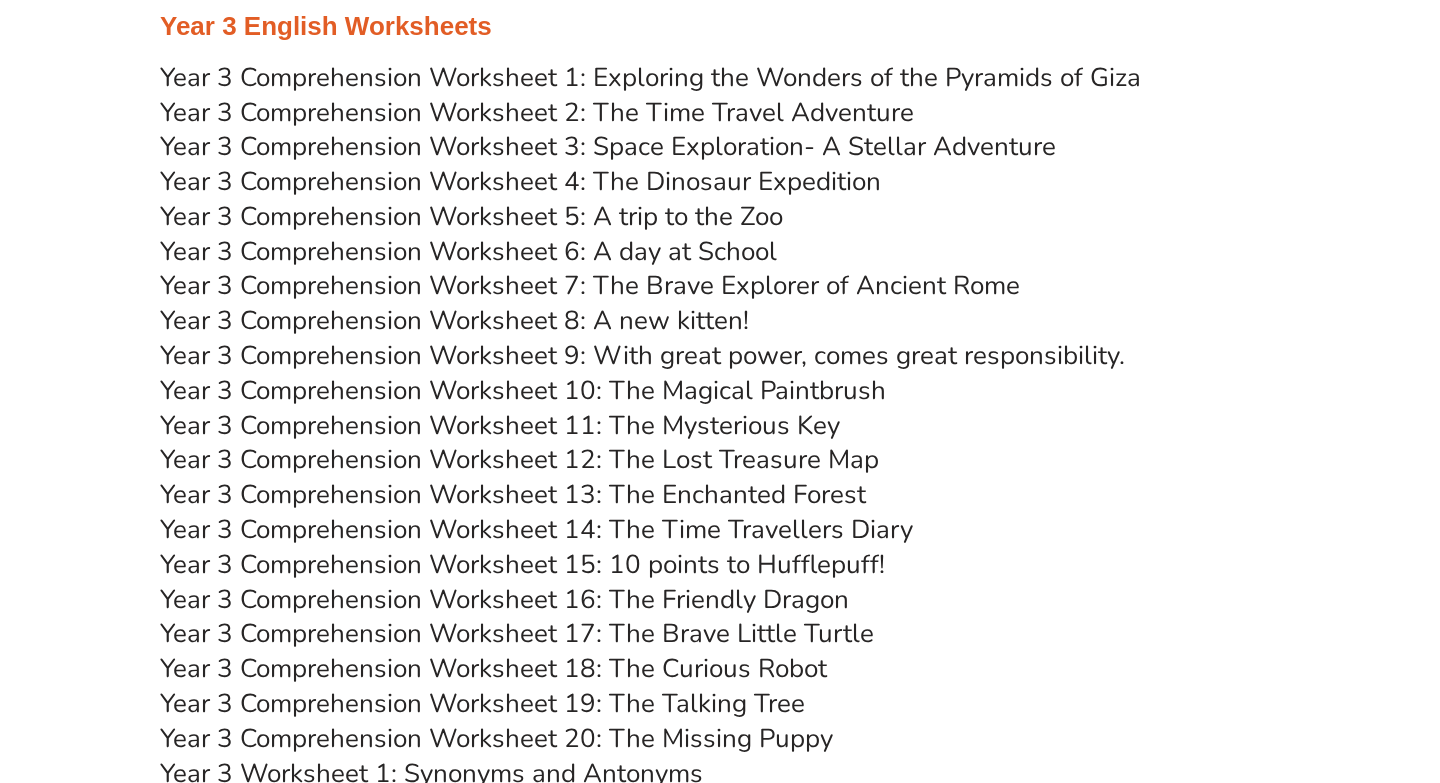 scroll, scrollTop: 5660, scrollLeft: 0, axis: vertical 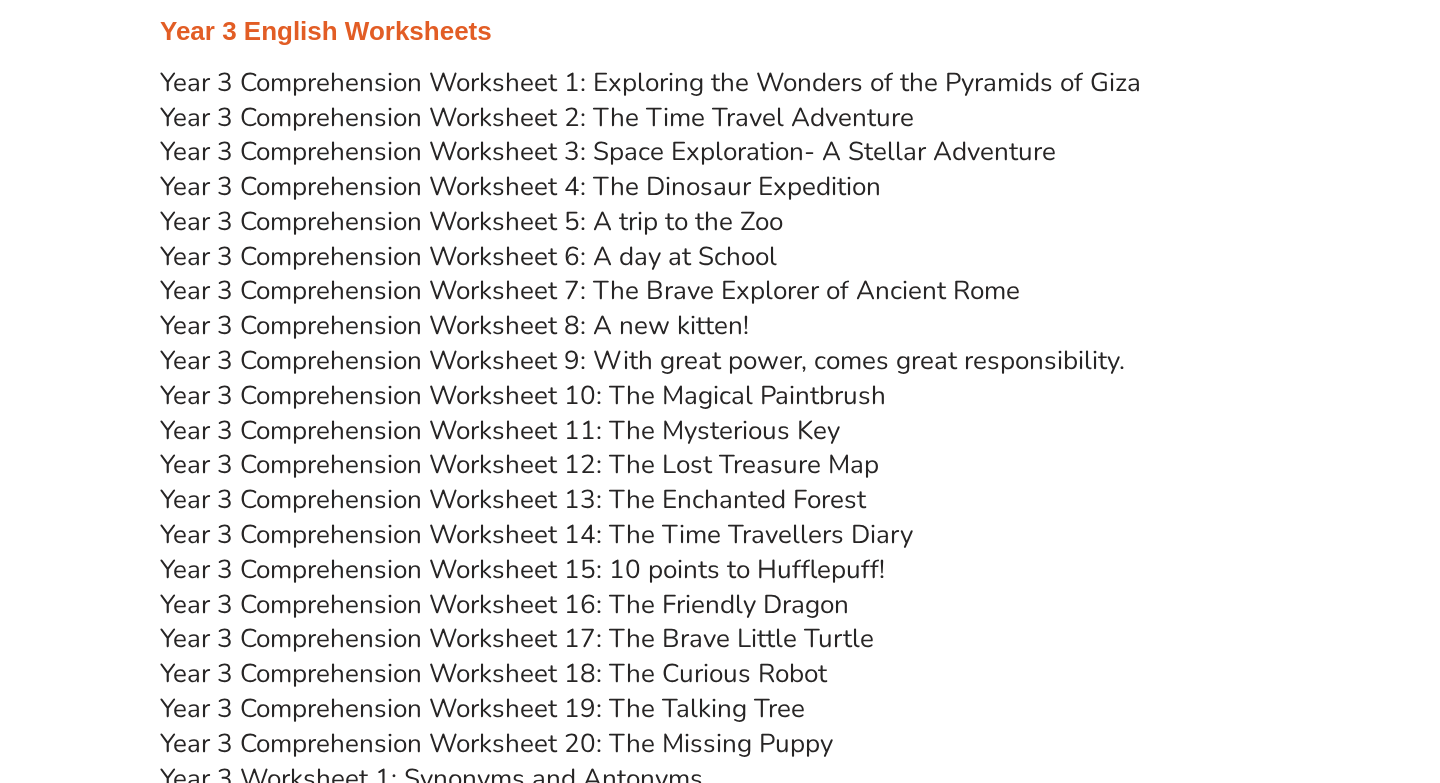 click on "Year 3 Comprehension Worksheet 3: Space Exploration- A Stellar Adventure" at bounding box center (608, 151) 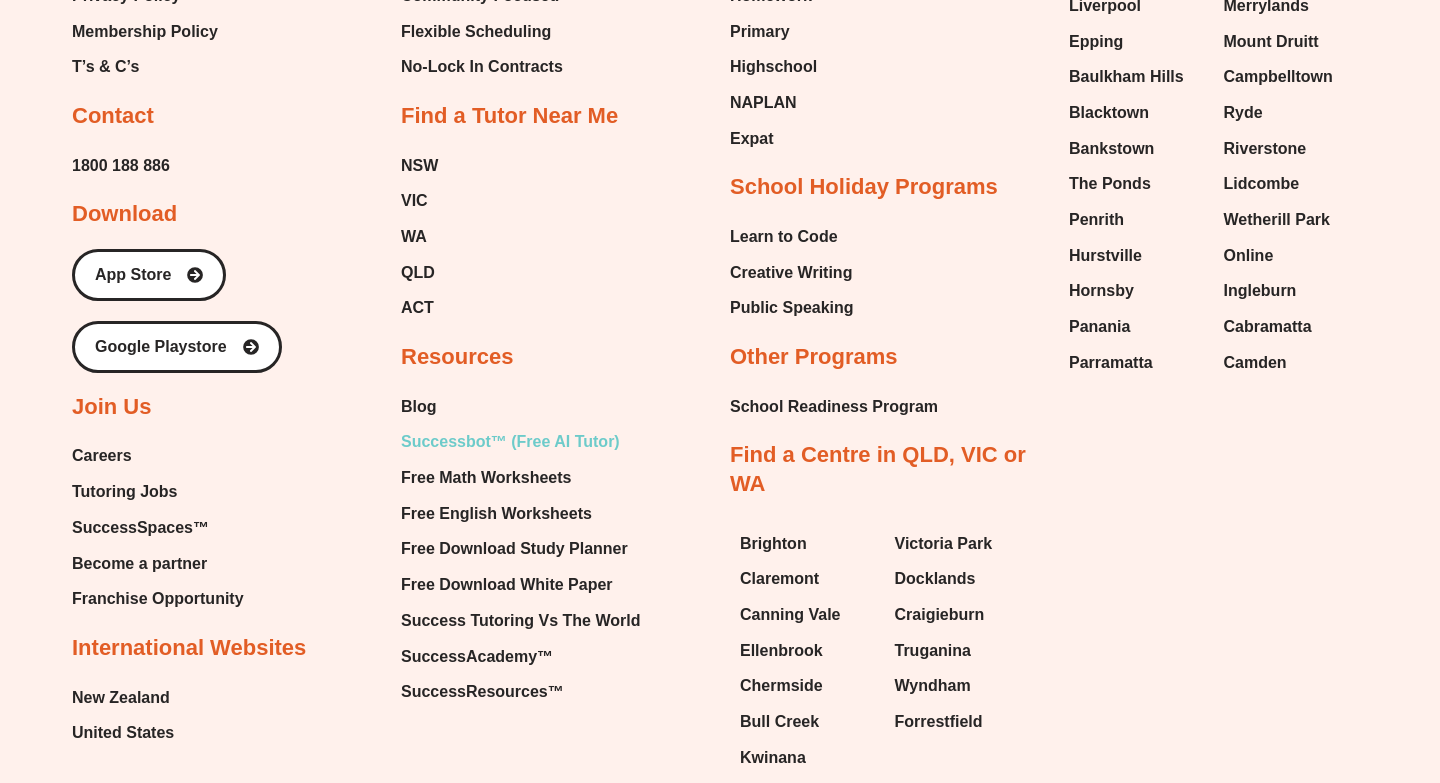 scroll, scrollTop: 19760, scrollLeft: 0, axis: vertical 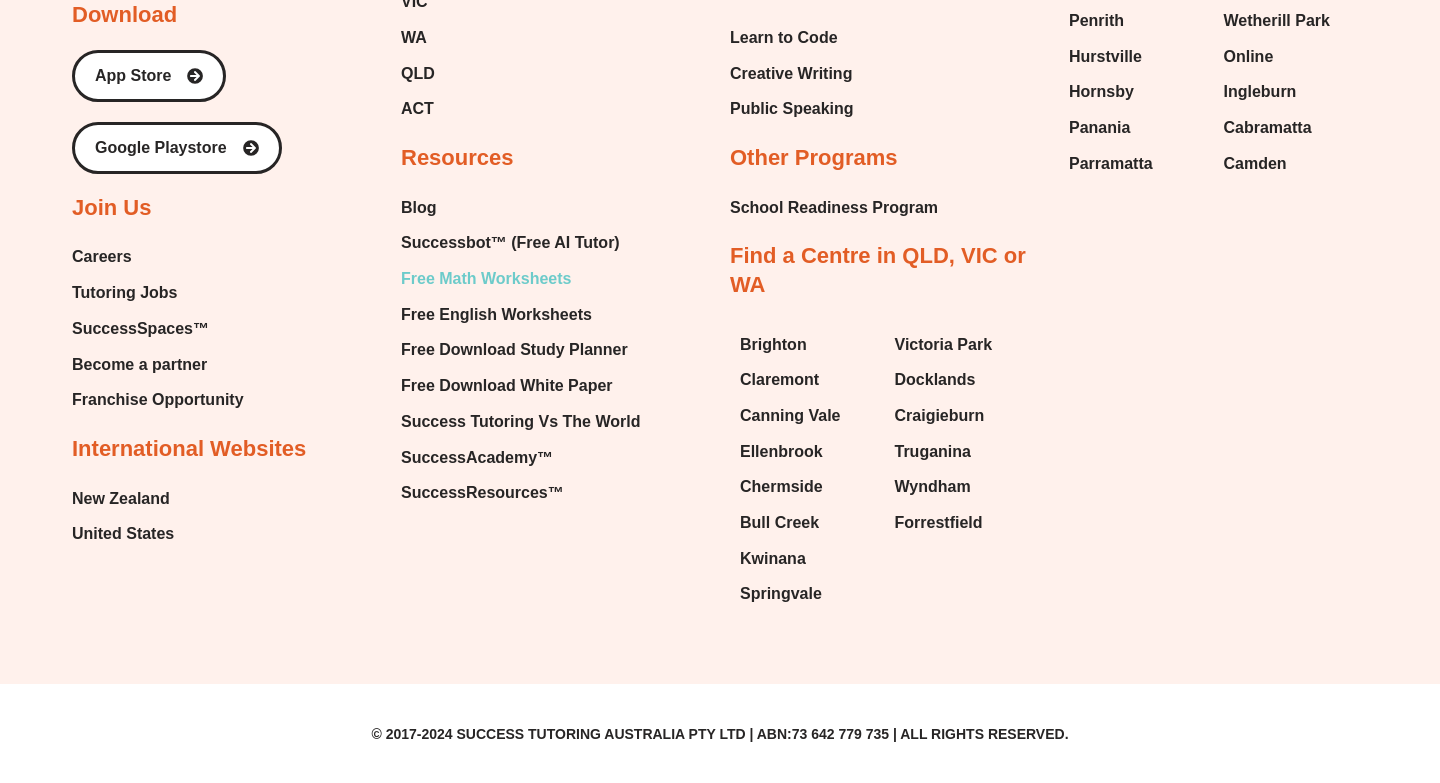 click on "Free Math Worksheets" at bounding box center (486, 279) 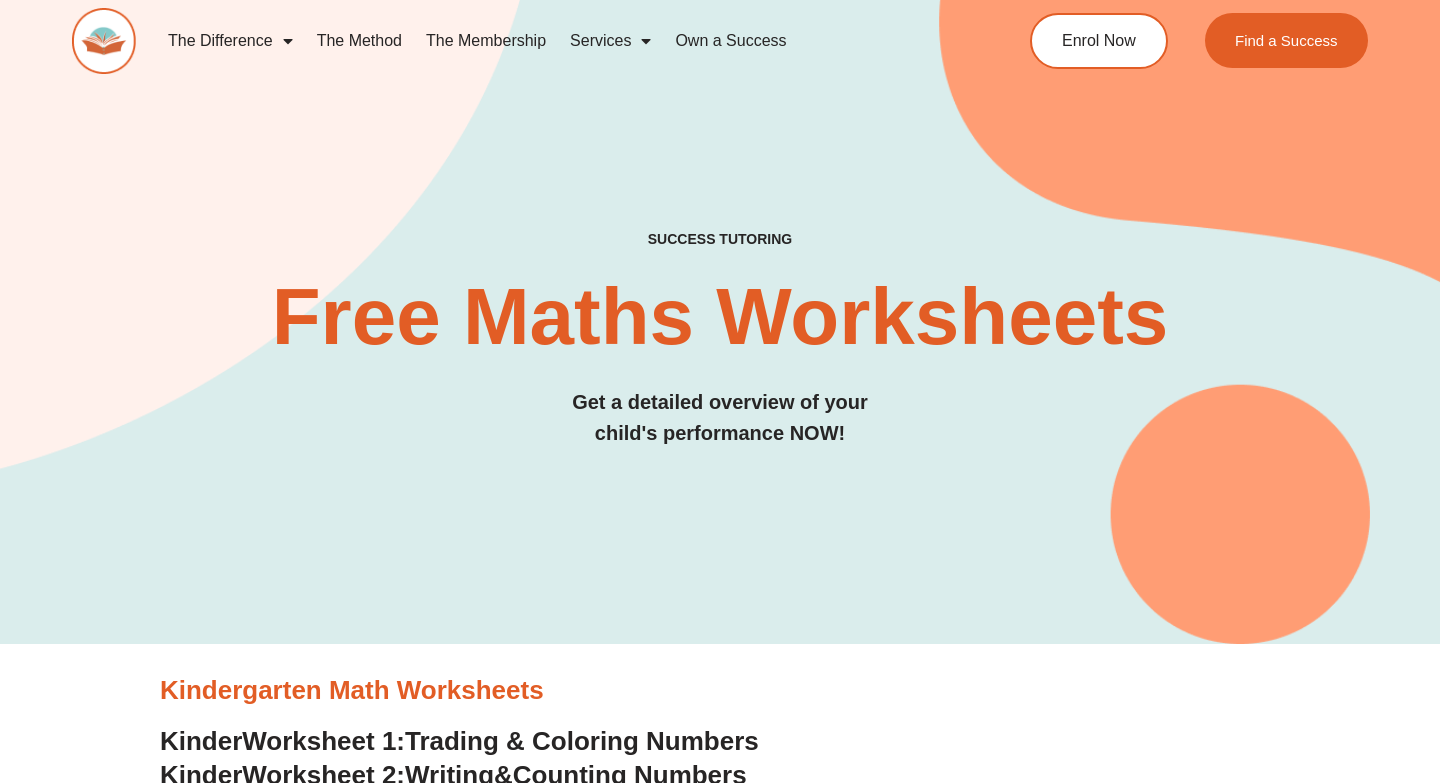 scroll, scrollTop: 646, scrollLeft: 0, axis: vertical 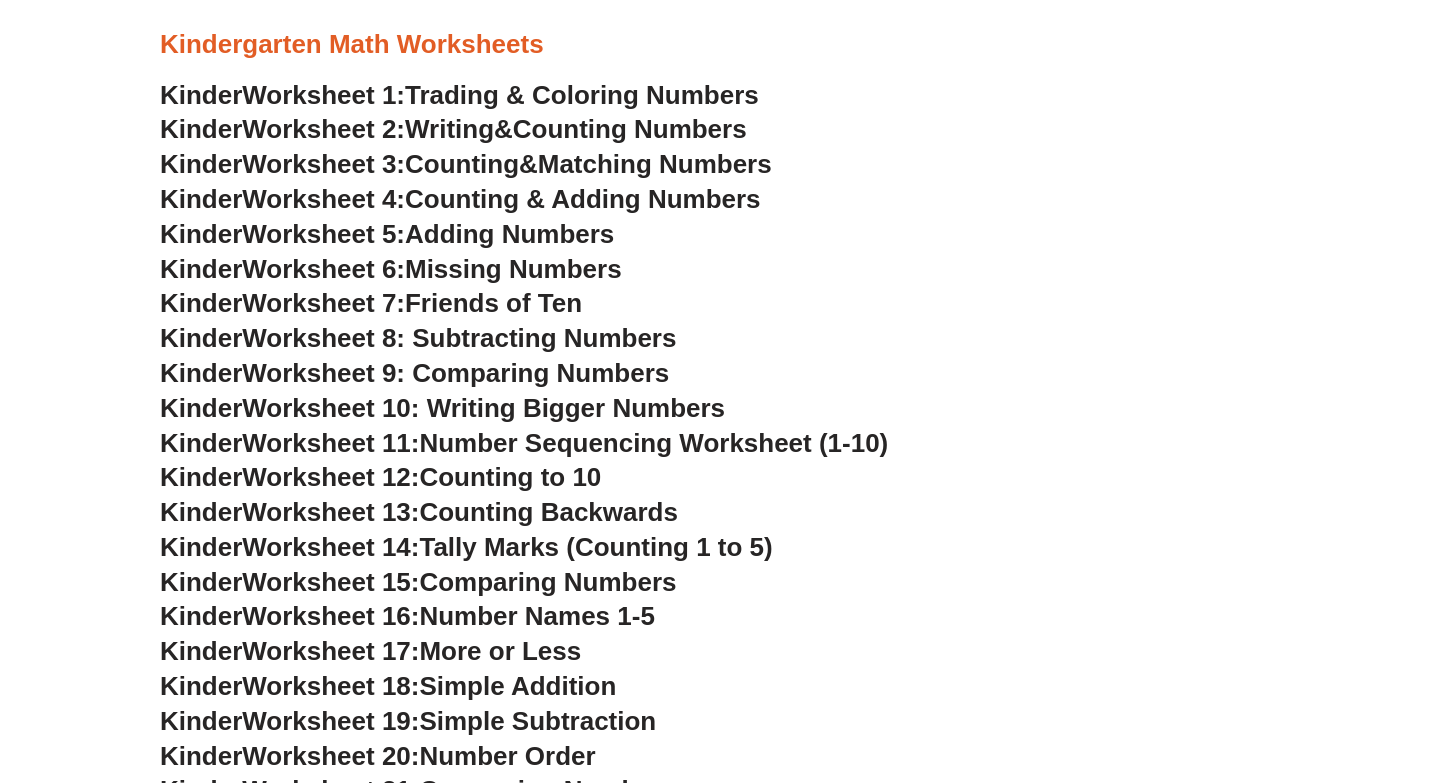 click on "Counting Numbers" at bounding box center [630, 129] 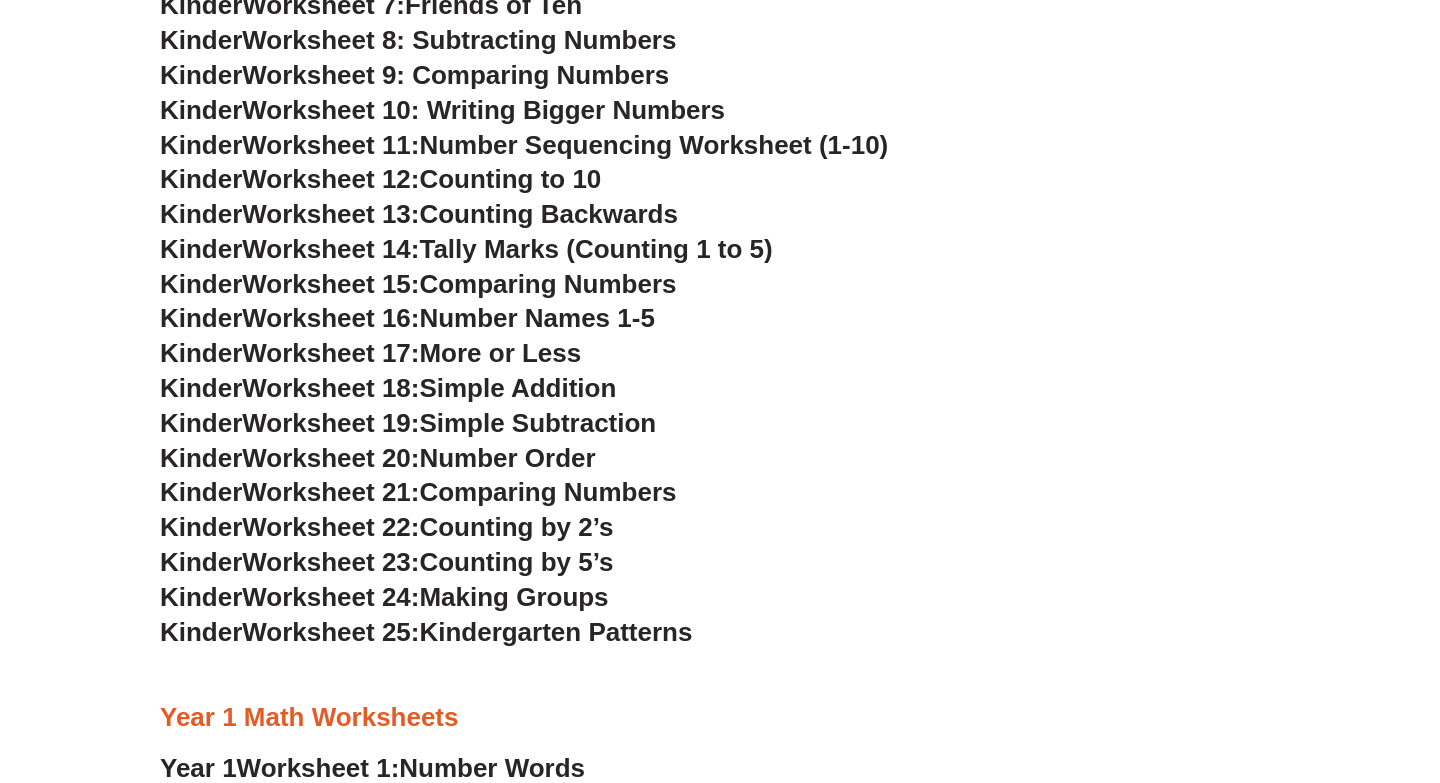 scroll, scrollTop: 948, scrollLeft: 0, axis: vertical 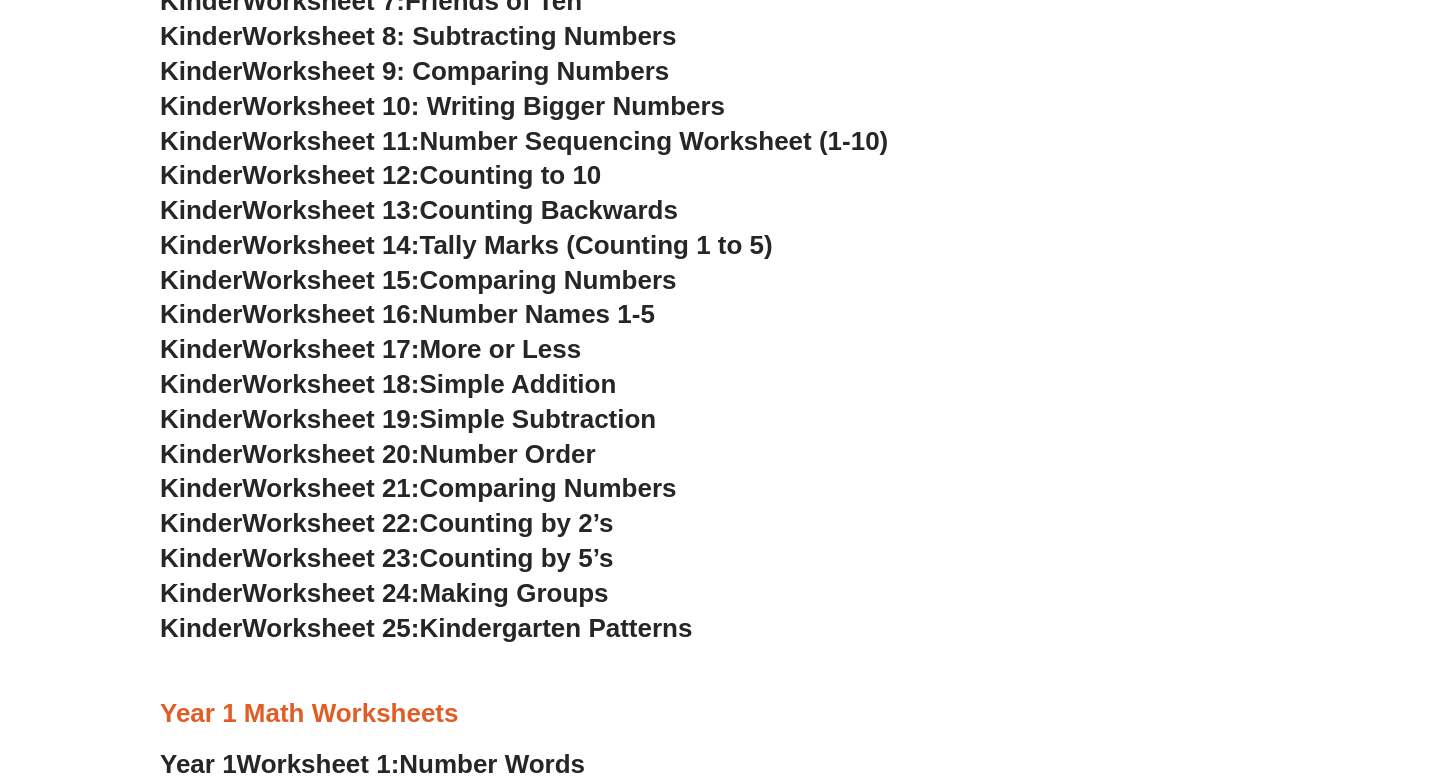 click on "Simple Addition" at bounding box center [517, 384] 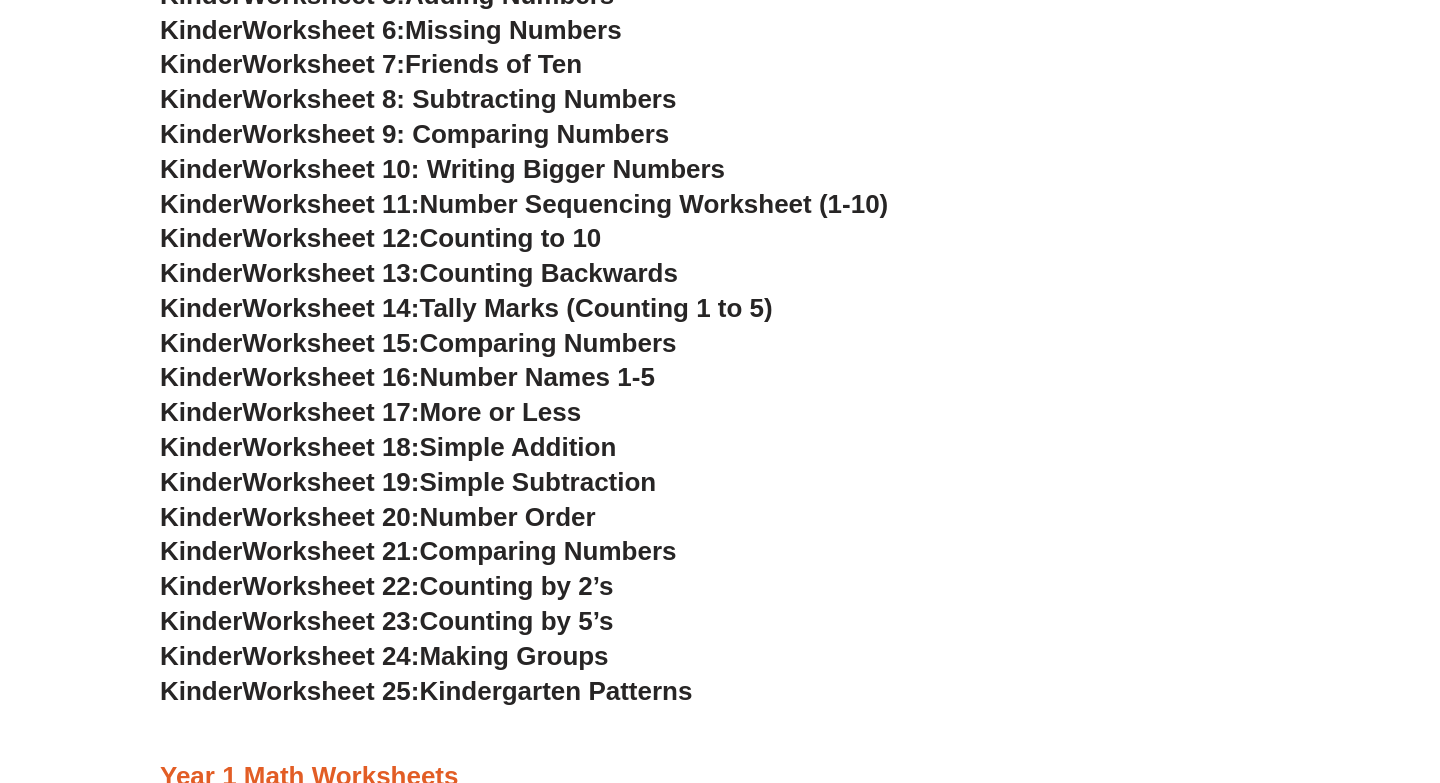 scroll, scrollTop: 0, scrollLeft: 0, axis: both 